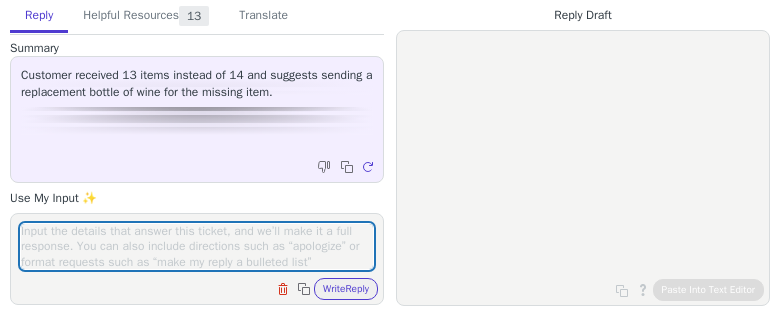 scroll, scrollTop: 0, scrollLeft: 0, axis: both 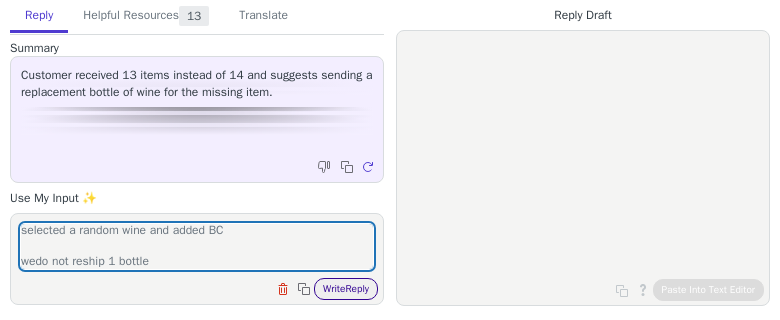 type on "selected a random wine and added BC
wedo not reship 1 bottle" 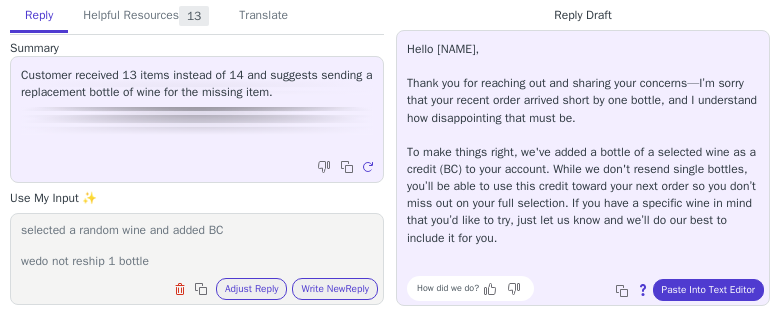 click on "Hello Rolando, Thank you for reaching out and sharing your concerns—I’m sorry that your recent order arrived short by one bottle, and I understand how disappointing that must be. To make things right, we've added a bottle of a selected wine as a credit (BC) to your account. While we don't resend single bottles, you’ll be able to use this credit toward your next order so you don’t miss out on your full selection. If you have a specific wine in mind that you’d like to try, just let us know and we’ll do our best to include it for you." at bounding box center (583, 144) 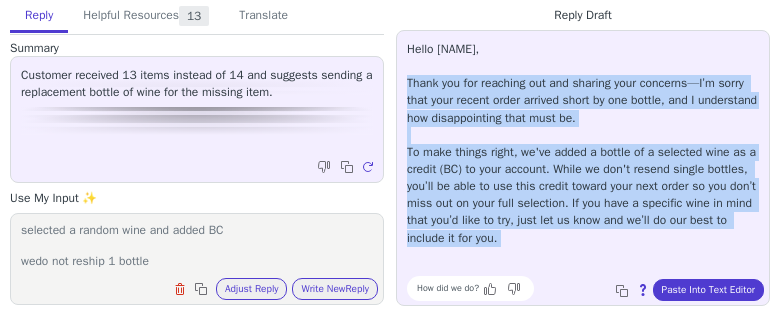 drag, startPoint x: 413, startPoint y: 83, endPoint x: 605, endPoint y: 237, distance: 246.13005 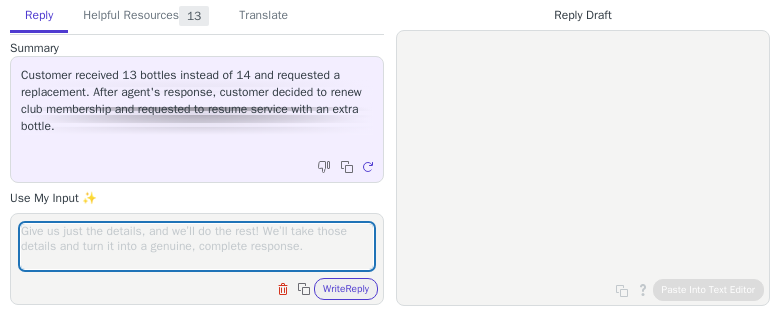 scroll, scrollTop: 0, scrollLeft: 0, axis: both 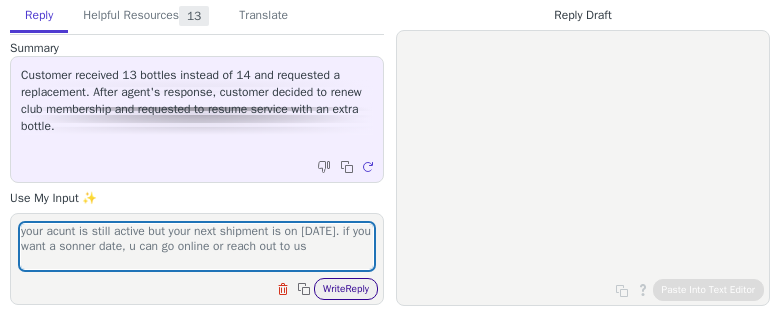 type on "your acunt is still active but your next shipment is on [DATE]. if you want a sonner date, u can go online or reach out to us" 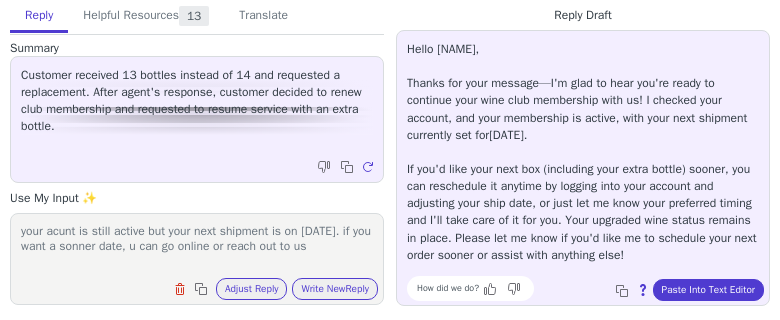 click on "Hello [NAME], Thanks for your message—I'm glad to hear you're ready to continue your wine club membership with us! I checked your account, and your membership is active, with your next shipment currently set for  [DATE] . If you'd like your next box (including your extra bottle) sooner, you can reschedule it anytime by logging into your account and adjusting your ship date, or just let me know your preferred timing and I'll take care of it for you. Your upgraded wine status remains in place. Please let me know if you'd like me to schedule your next order sooner or assist with anything else!" at bounding box center (583, 152) 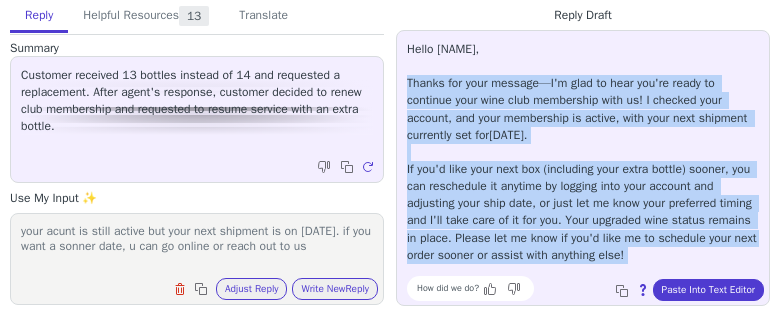 drag, startPoint x: 416, startPoint y: 87, endPoint x: 700, endPoint y: 262, distance: 333.58807 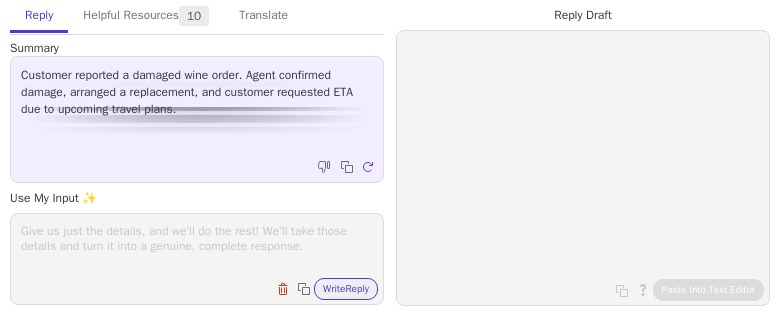 scroll, scrollTop: 0, scrollLeft: 0, axis: both 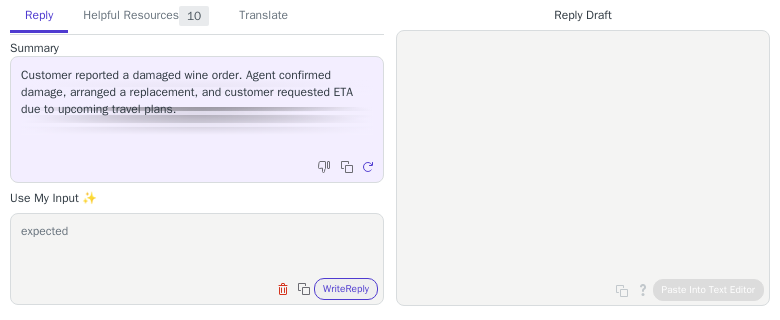paste on "Delivery Date:
[DATE]" 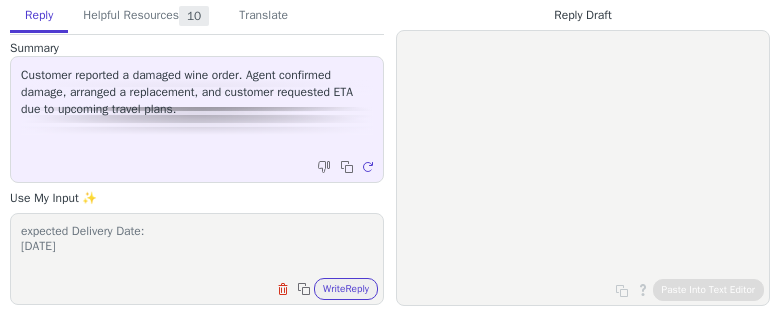 scroll, scrollTop: 1, scrollLeft: 0, axis: vertical 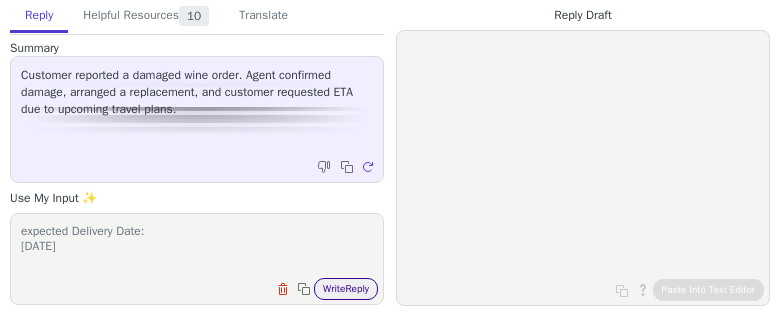 type on "expected Delivery Date:
[DATE]" 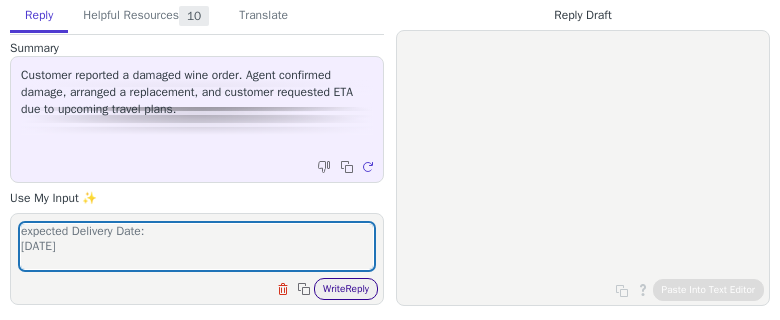 click on "Write  Reply" at bounding box center (346, 289) 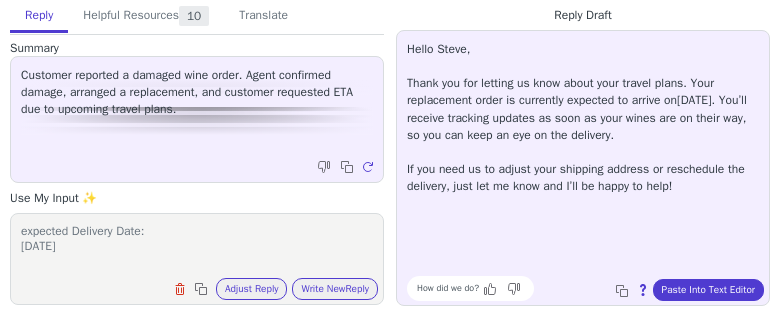 click on "Hello [NAME], Thank you for letting us know about your travel plans. Your replacement order is currently expected to arrive on [DATE]. You’ll receive tracking updates as soon as your wines are on their way, so you can keep an eye on the delivery. If you need us to adjust your shipping address or reschedule the delivery, just let me know and I’ll be happy to help!" at bounding box center (583, 118) 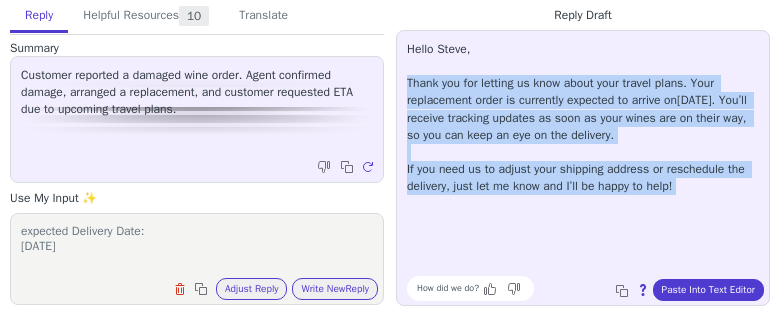 drag, startPoint x: 417, startPoint y: 89, endPoint x: 716, endPoint y: 196, distance: 317.56888 